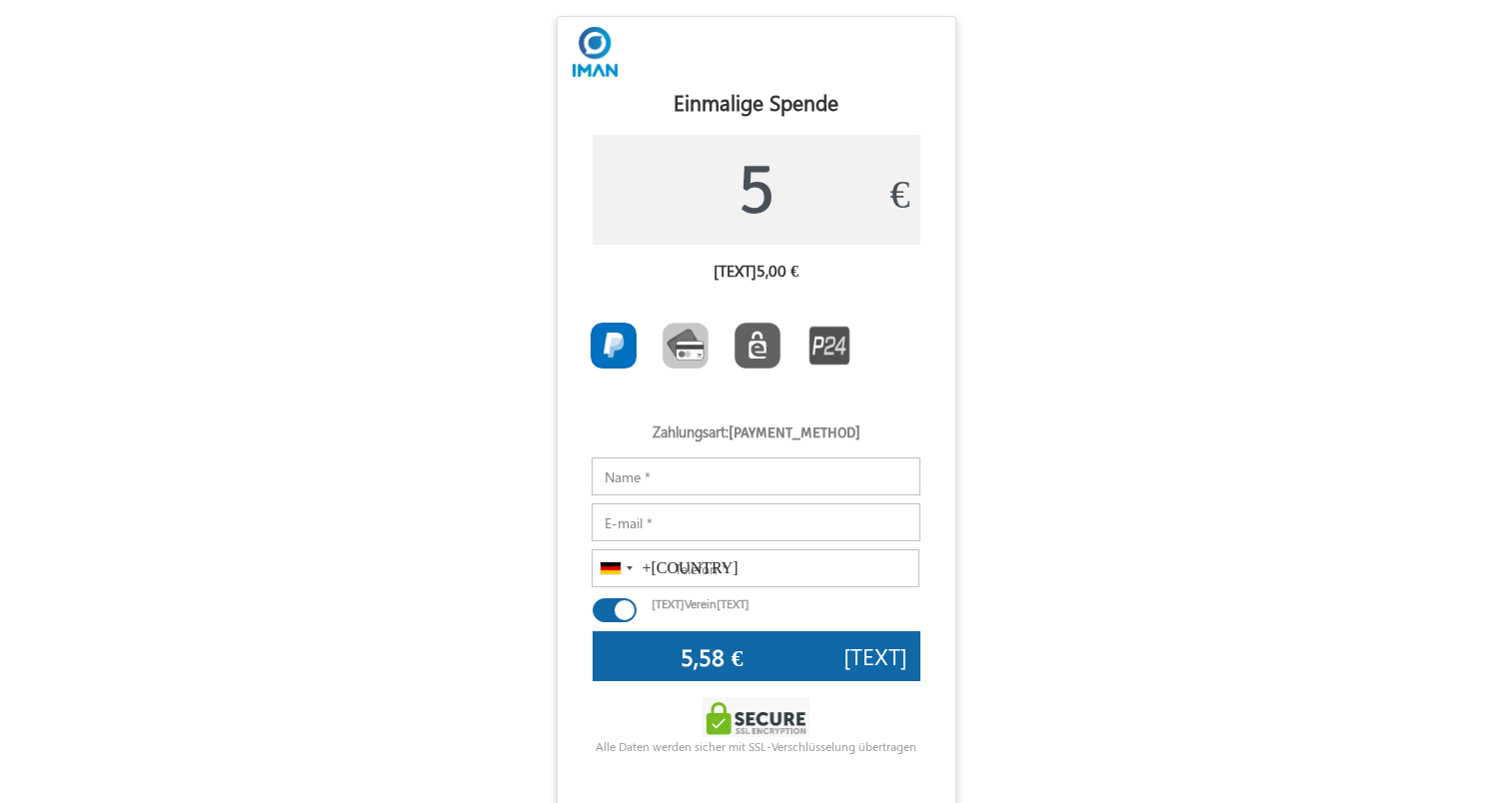 scroll, scrollTop: 0, scrollLeft: 0, axis: both 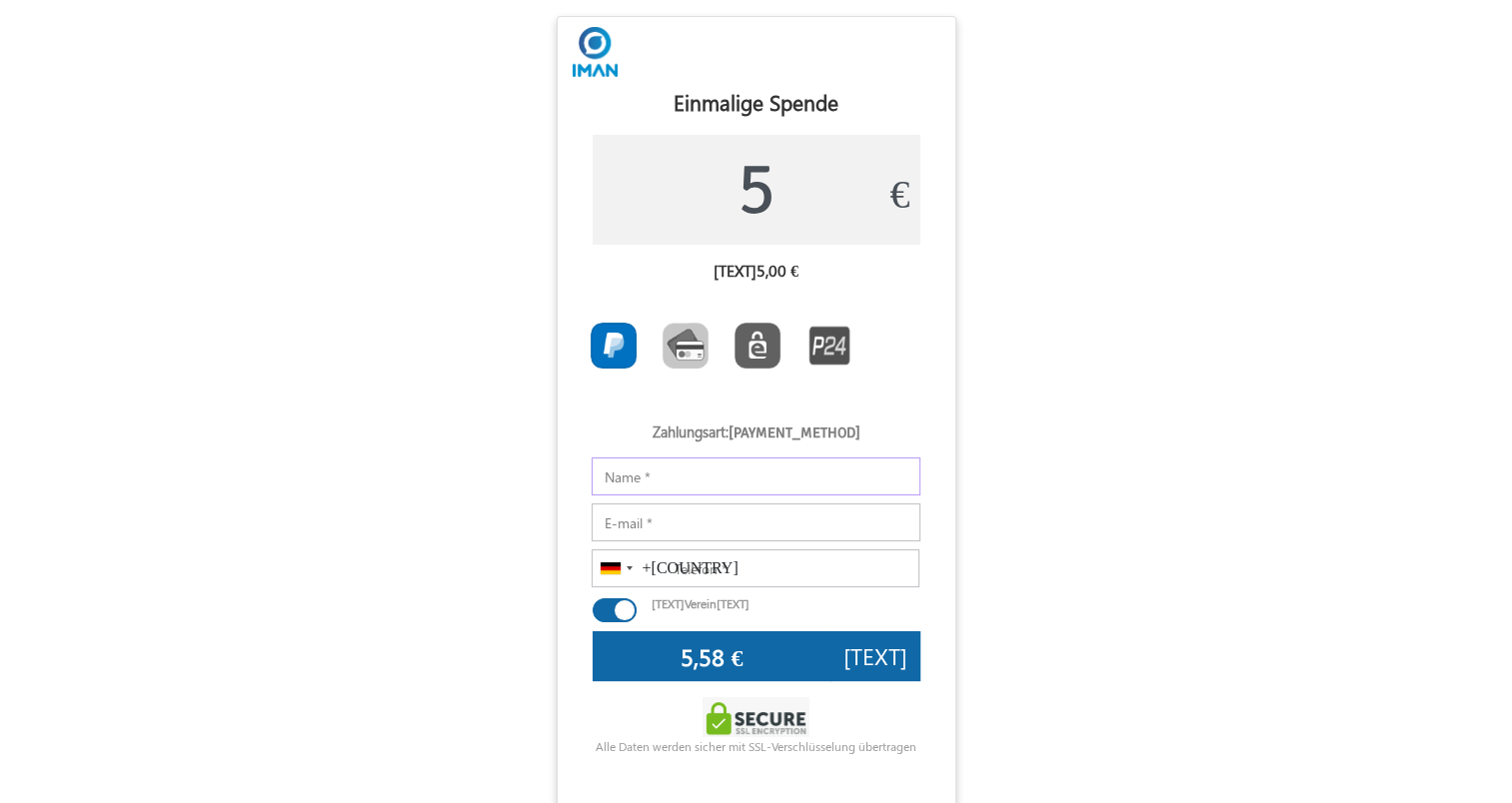 click on "Notizen" at bounding box center (756, 476) 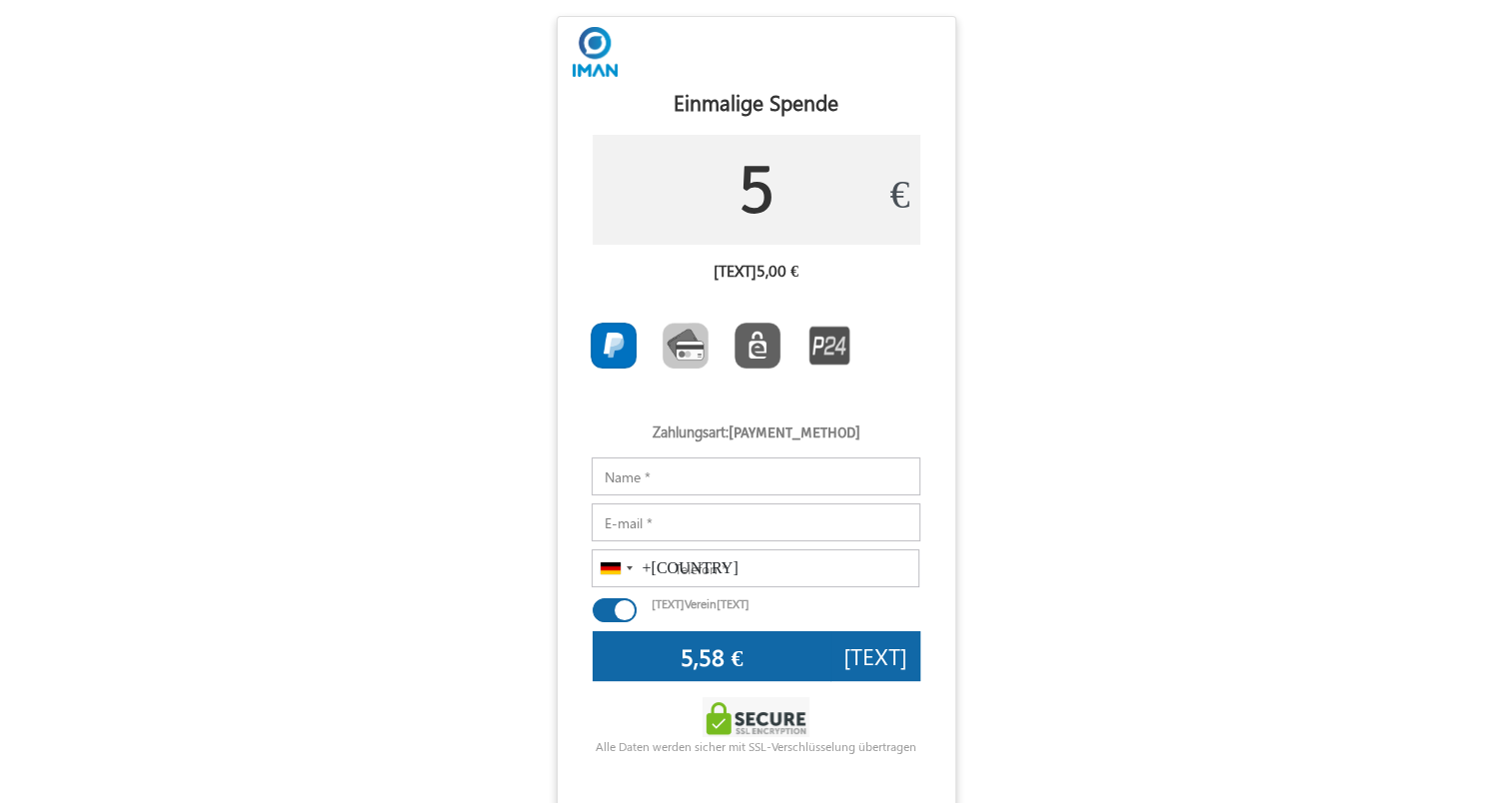 click on "5" at bounding box center (756, 190) 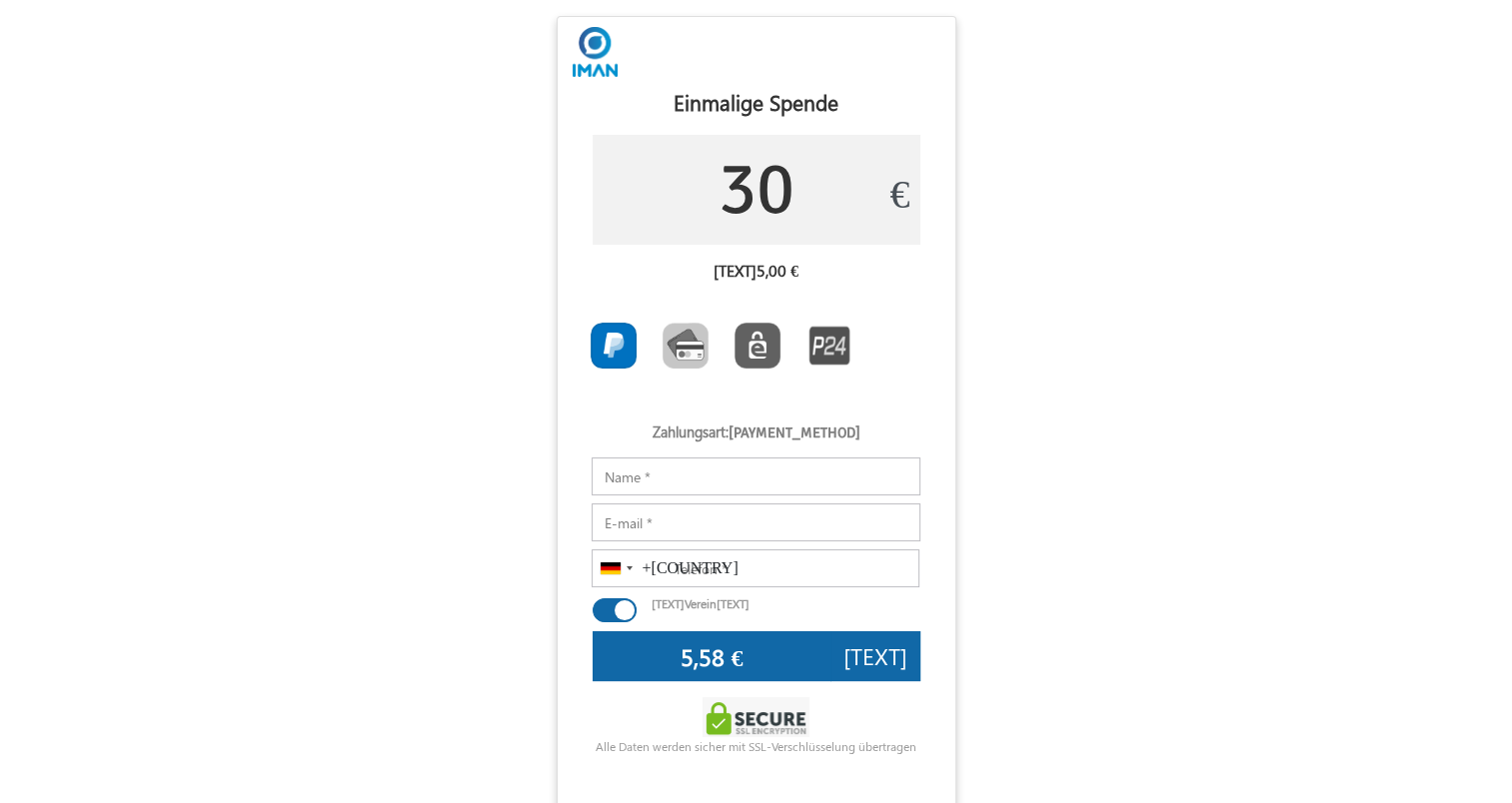 scroll, scrollTop: 106, scrollLeft: 0, axis: vertical 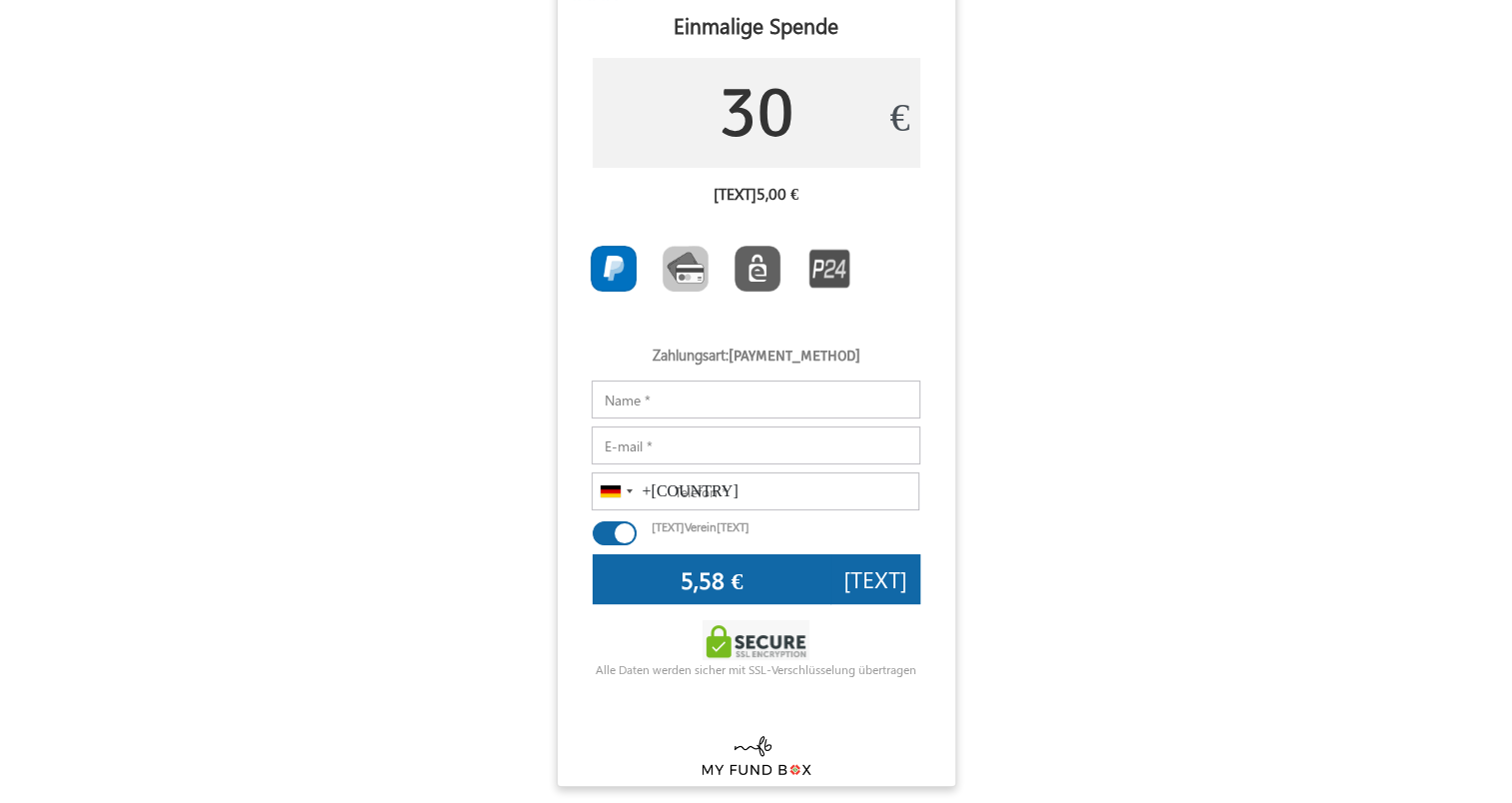 type on "30" 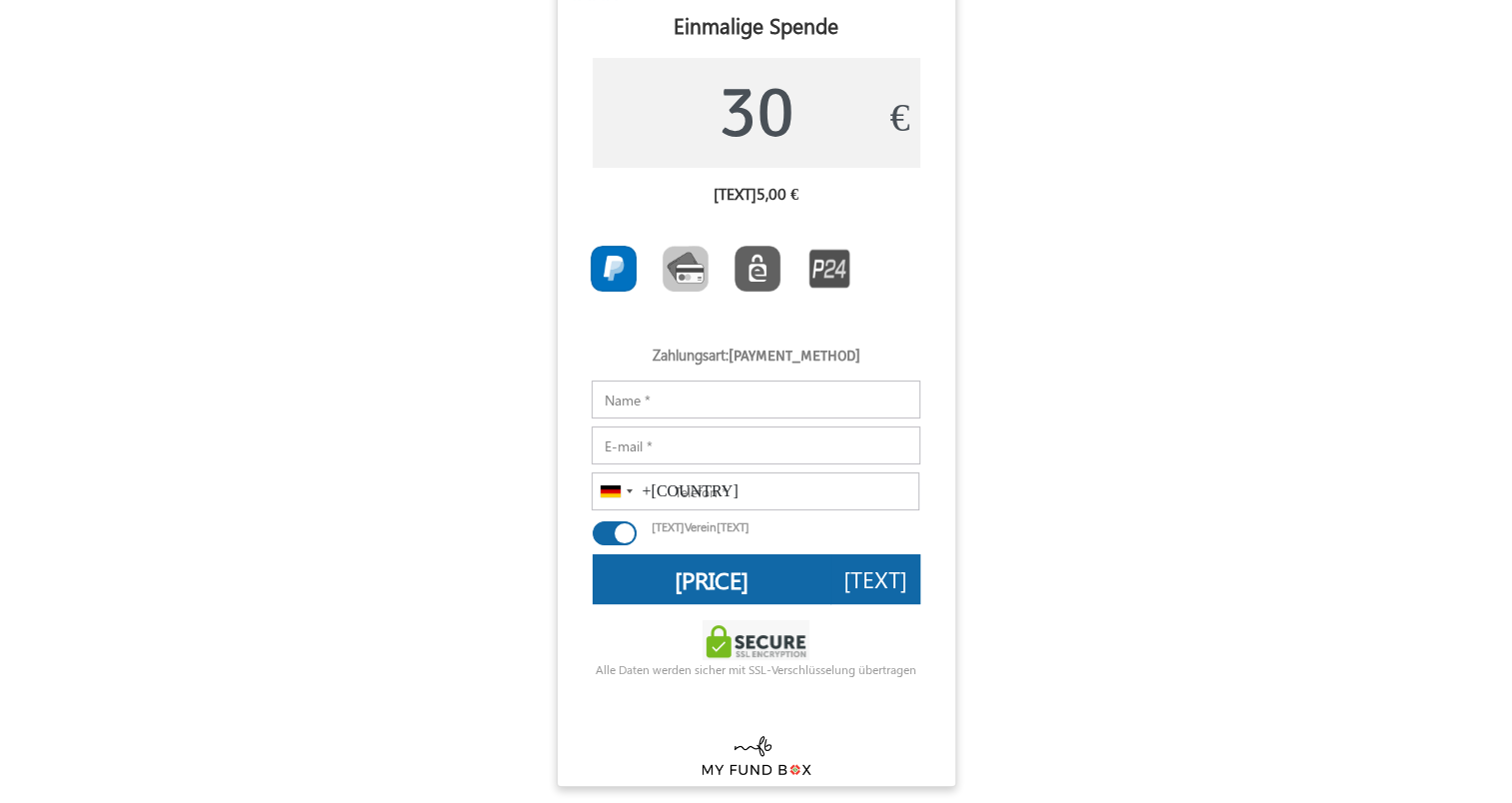 click at bounding box center (686, 269) 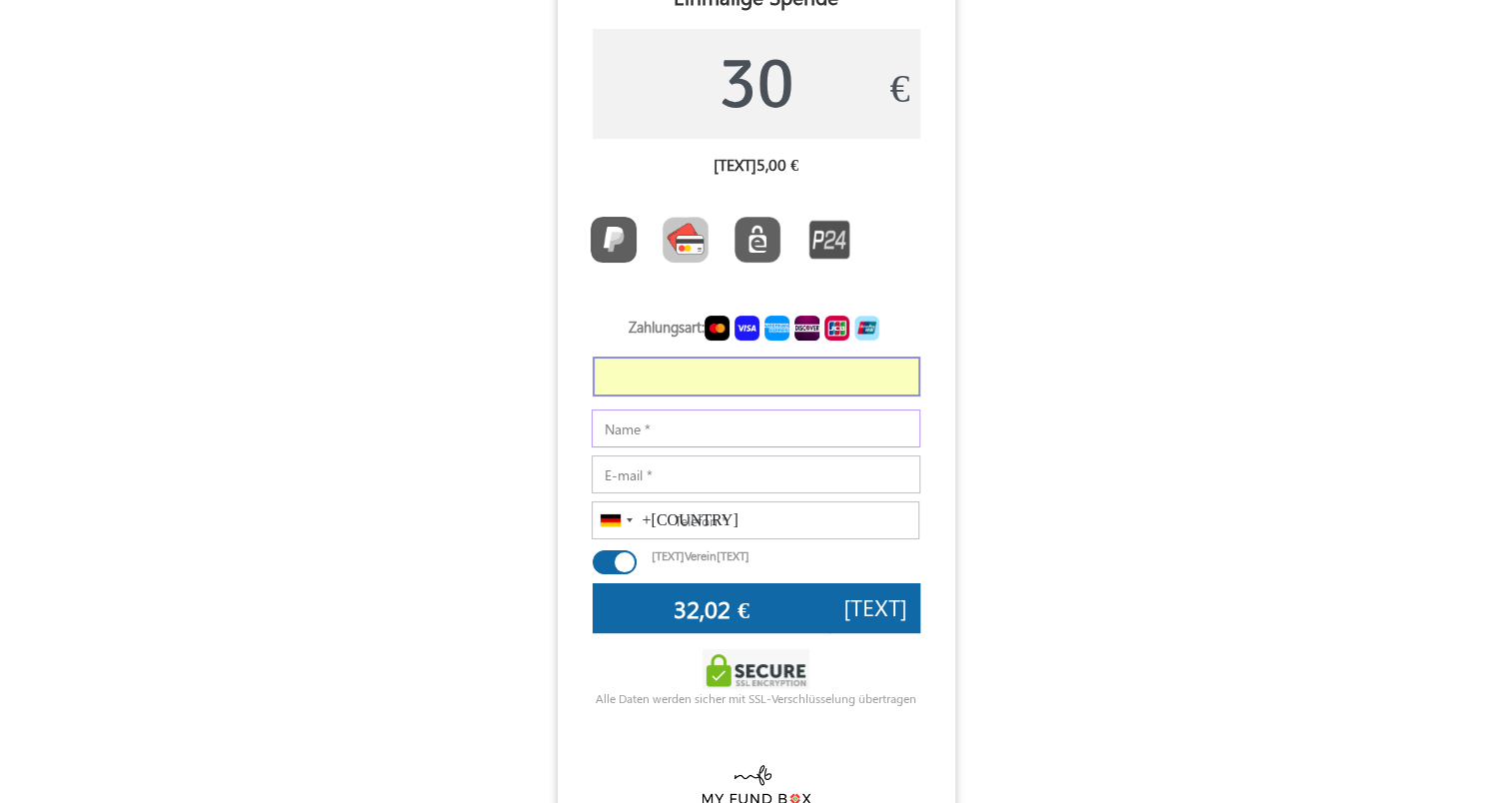 click on "Notizen" at bounding box center [756, 428] 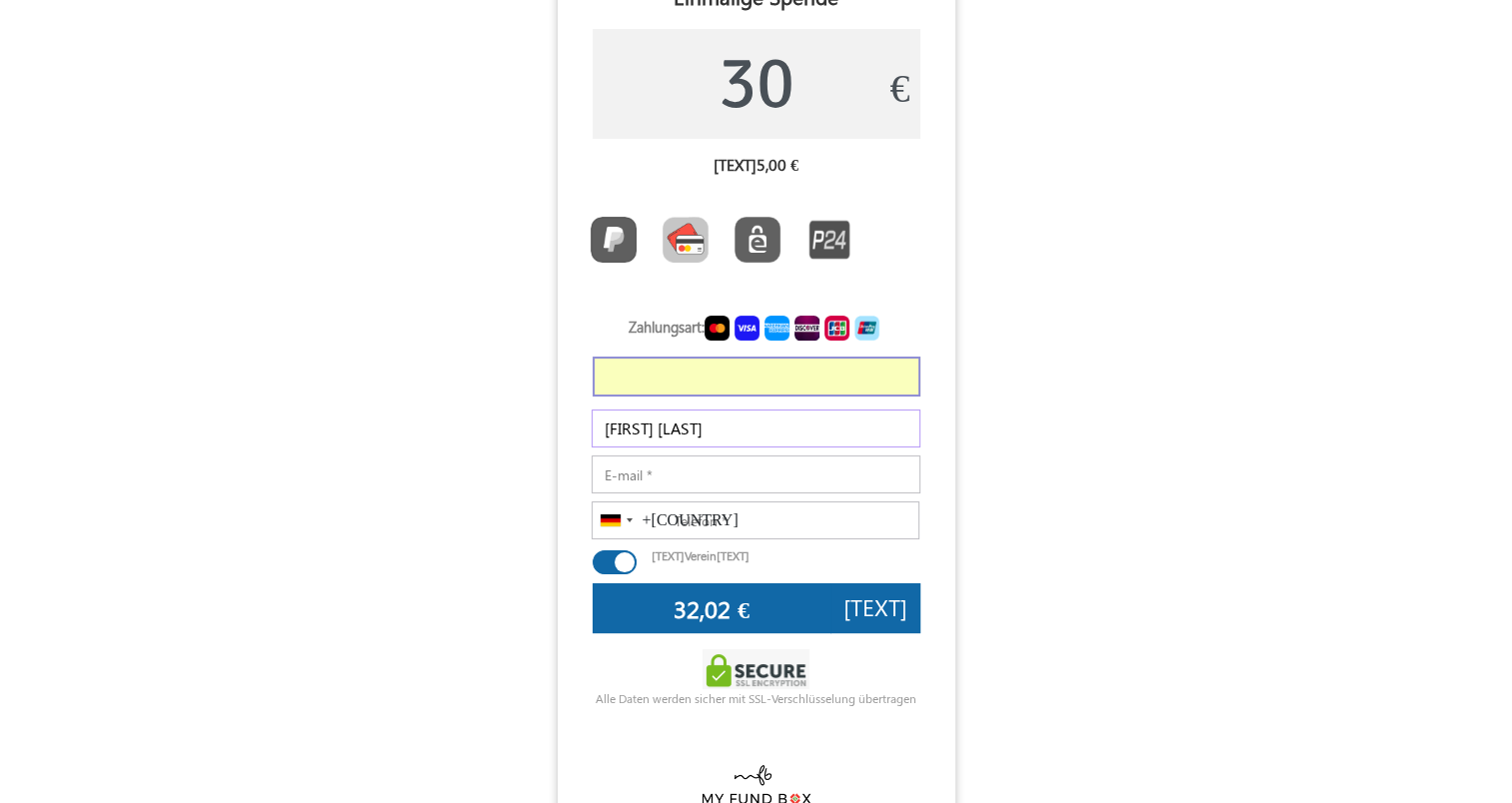 type on "[FIRST] [LAST]" 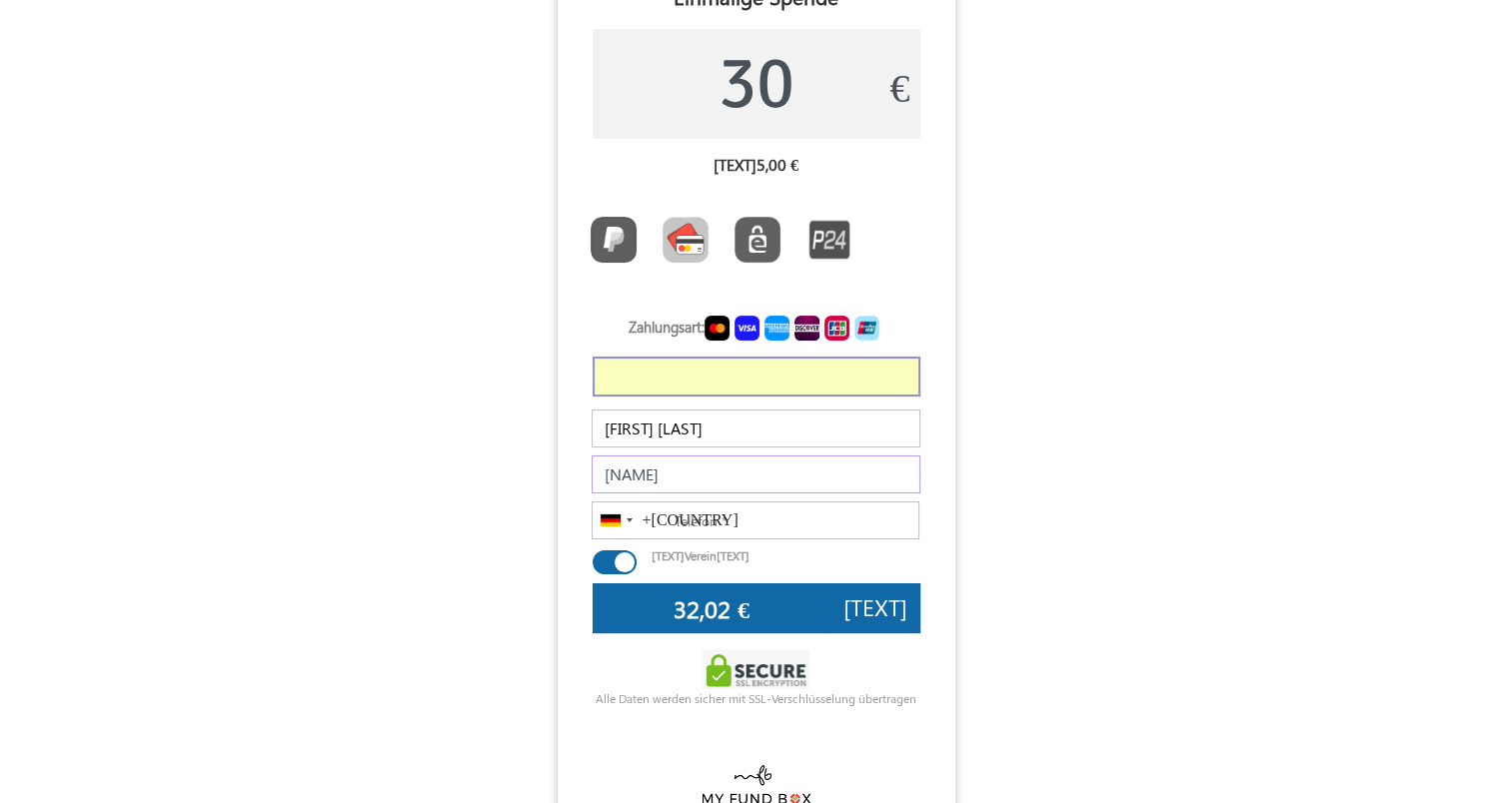 type on "[FIRST].[LAST].[EMAIL]" 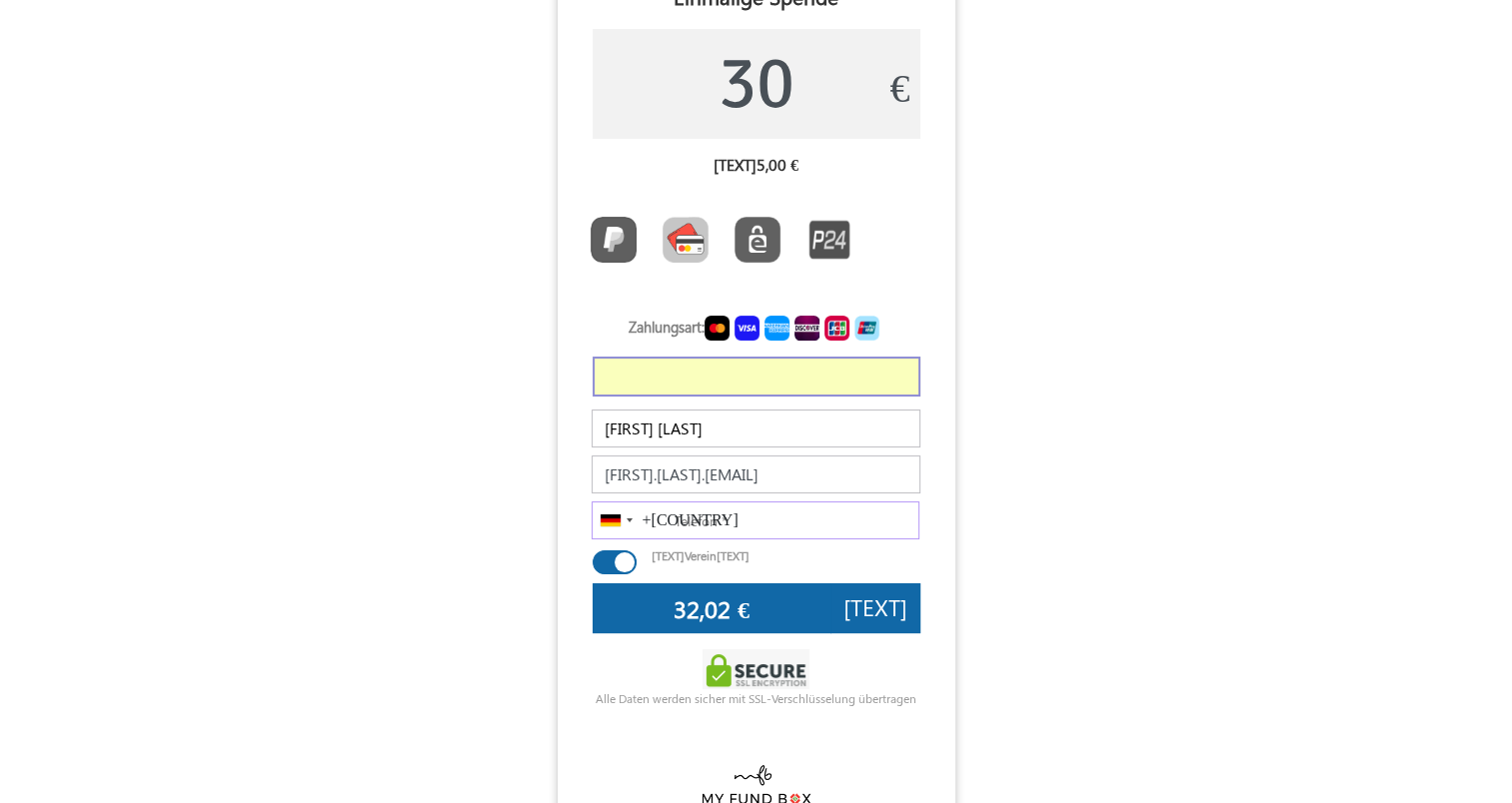 type on "[PHONE]" 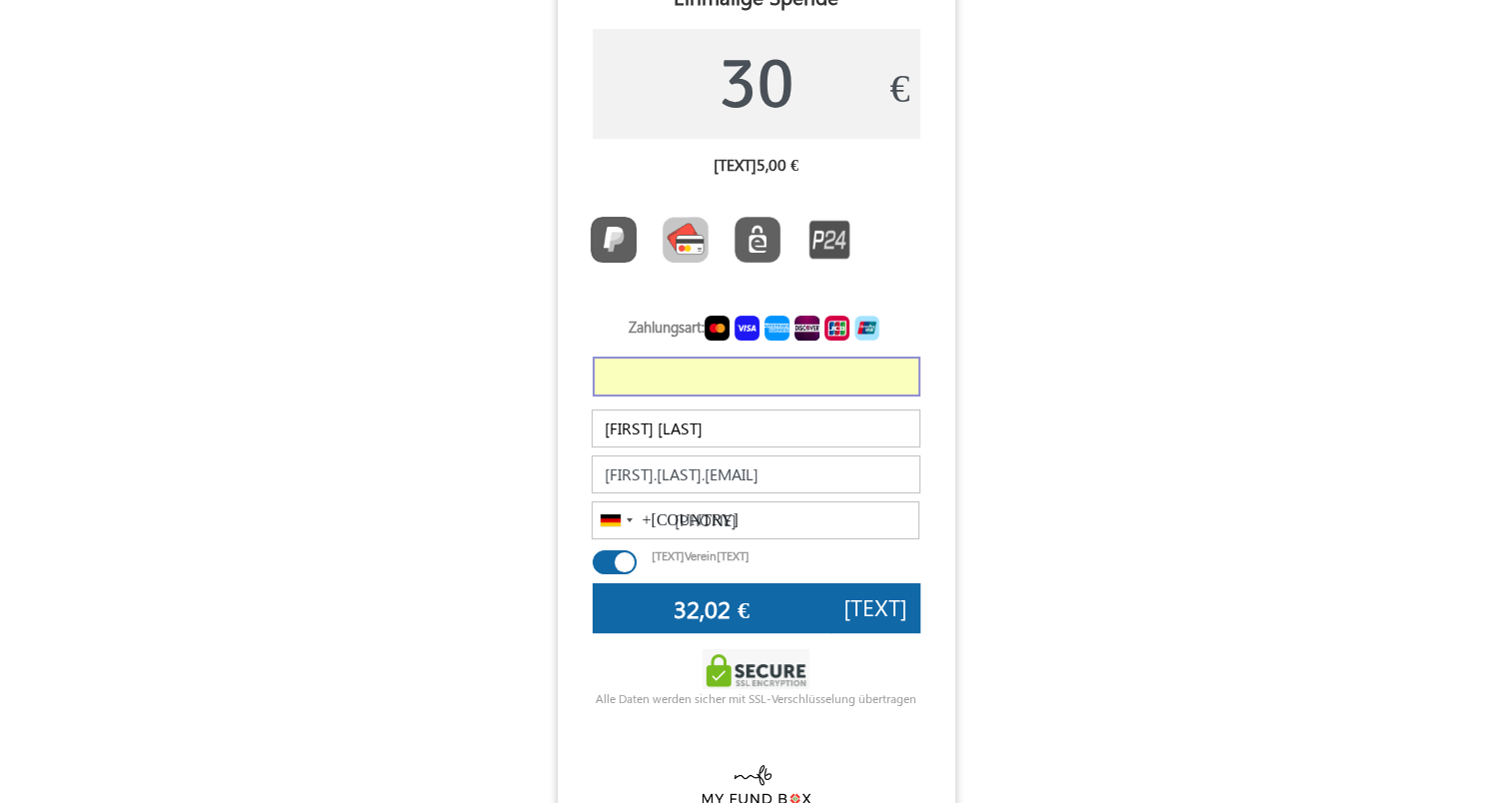click on "[COUNTRY] [PHONE]" at bounding box center (616, 520) 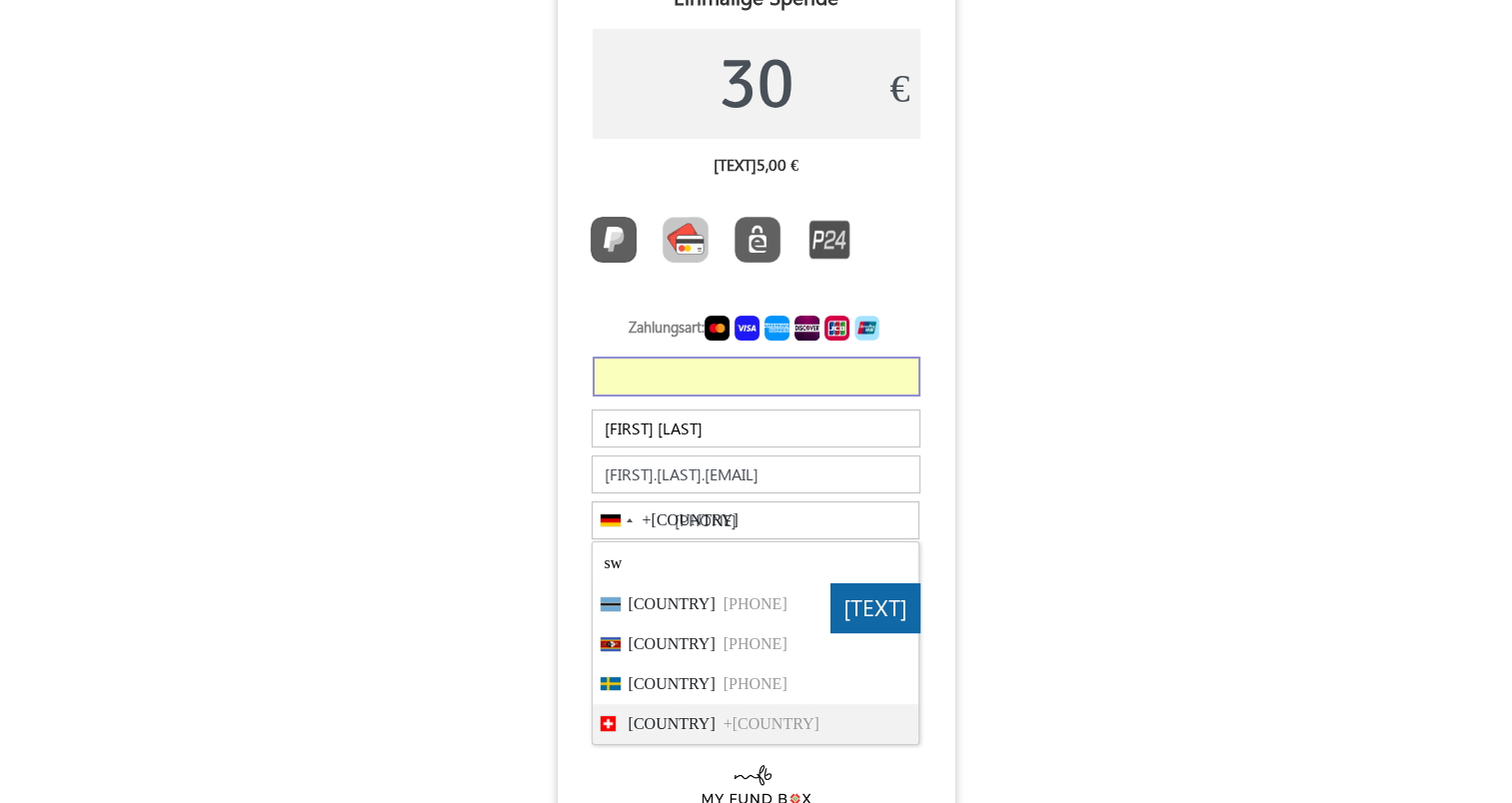 type on "sw" 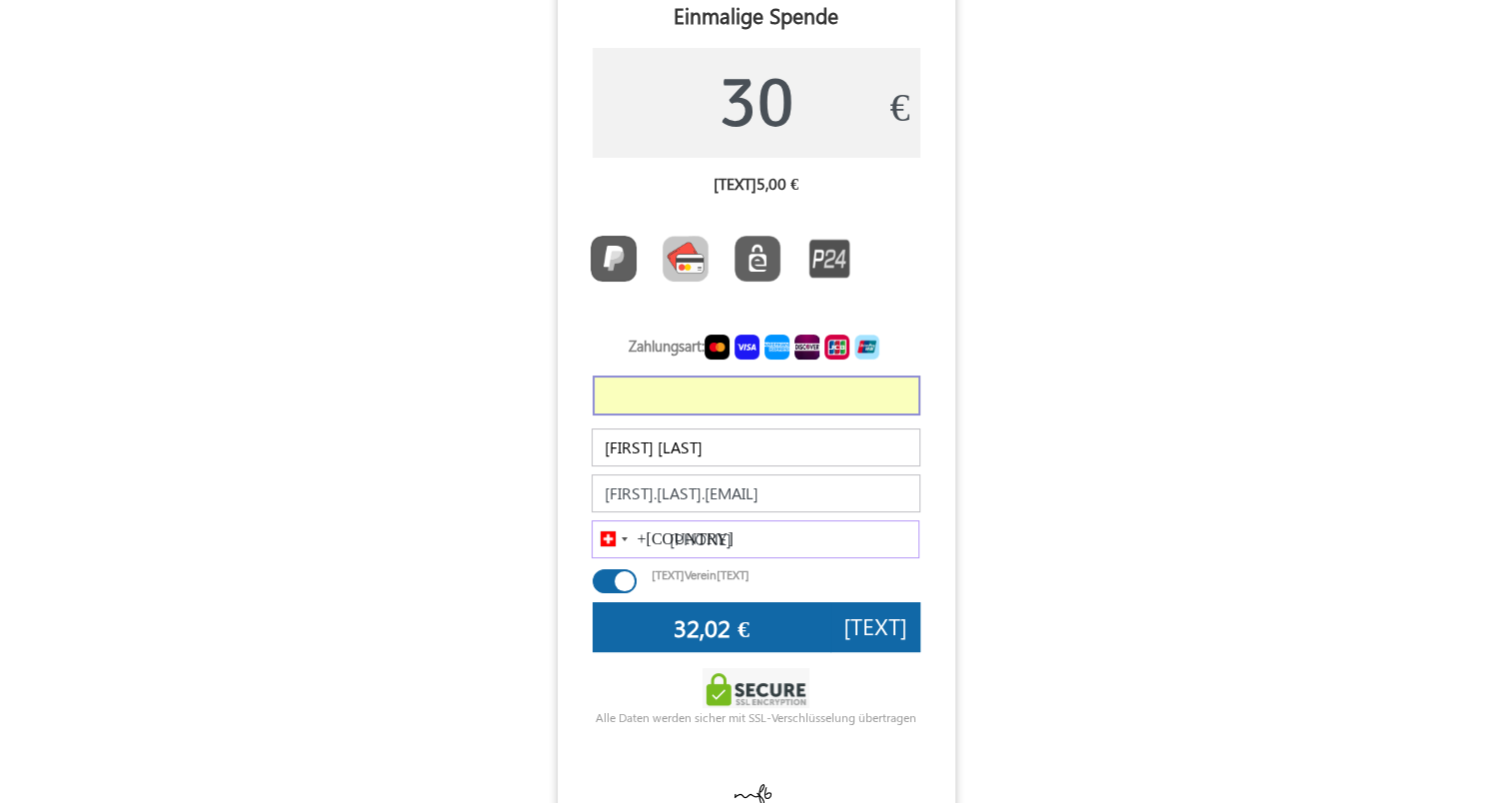 scroll, scrollTop: 164, scrollLeft: 0, axis: vertical 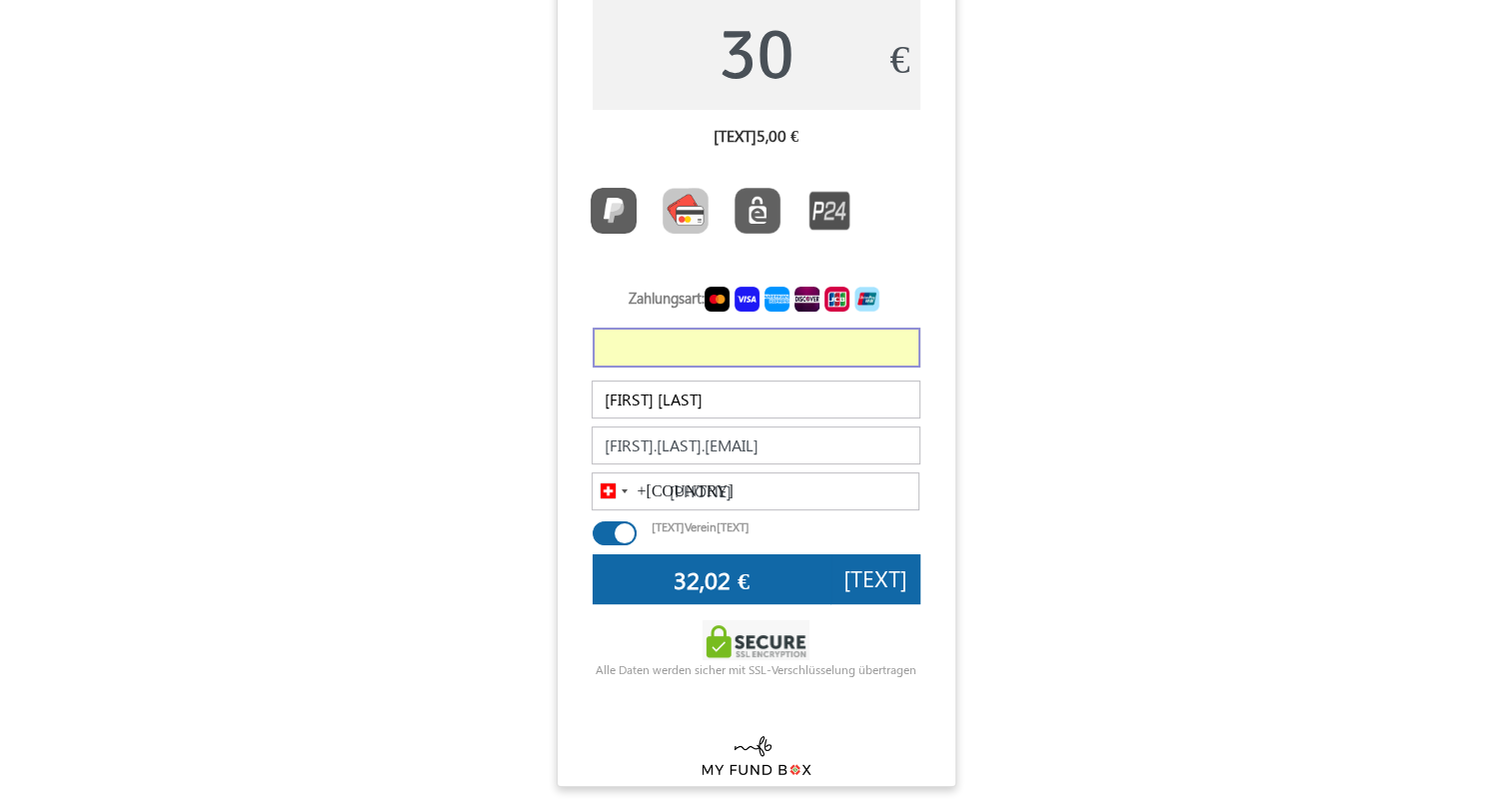 click on "[TEXT]" at bounding box center (875, 577) 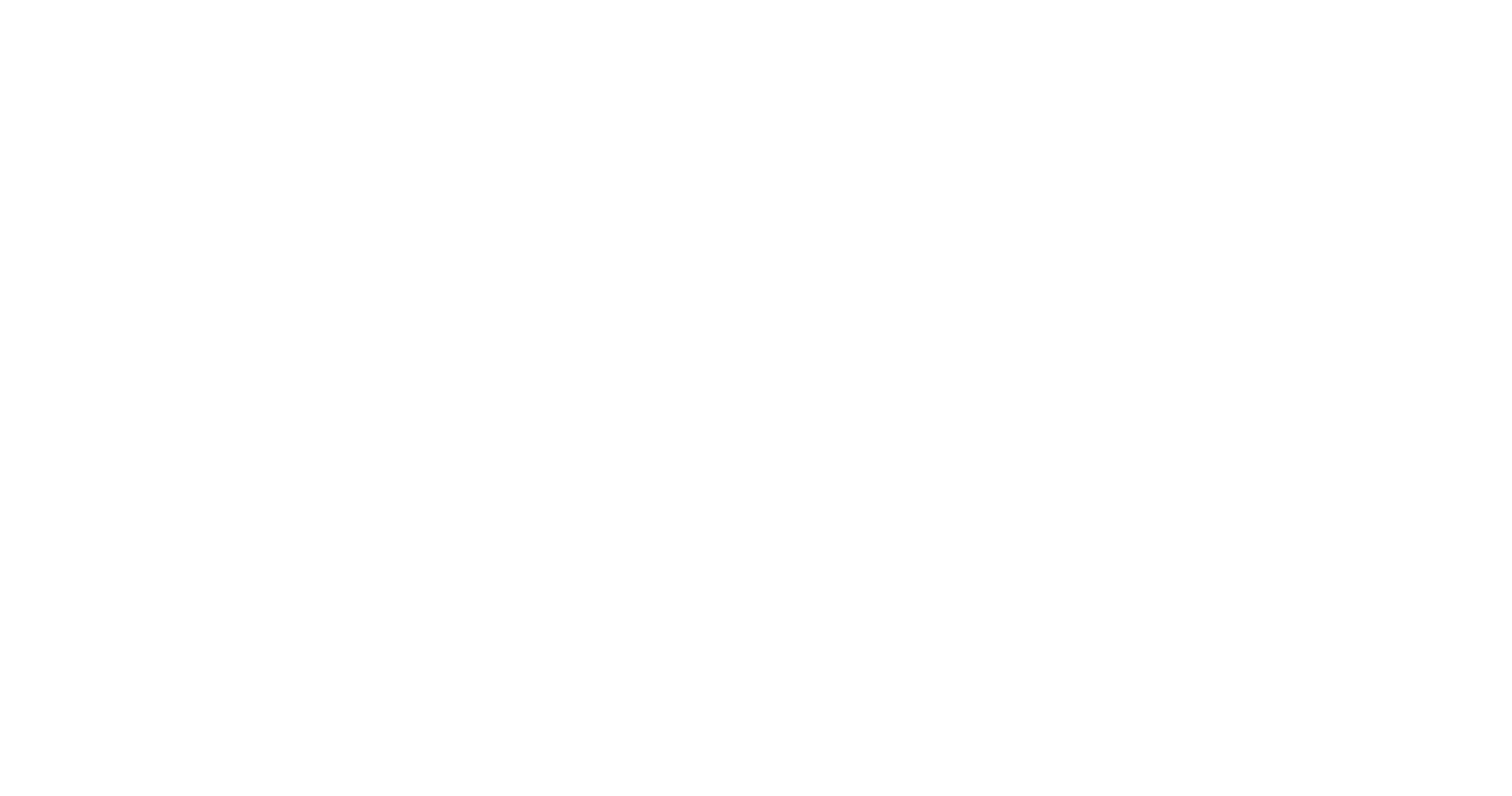 scroll, scrollTop: 0, scrollLeft: 0, axis: both 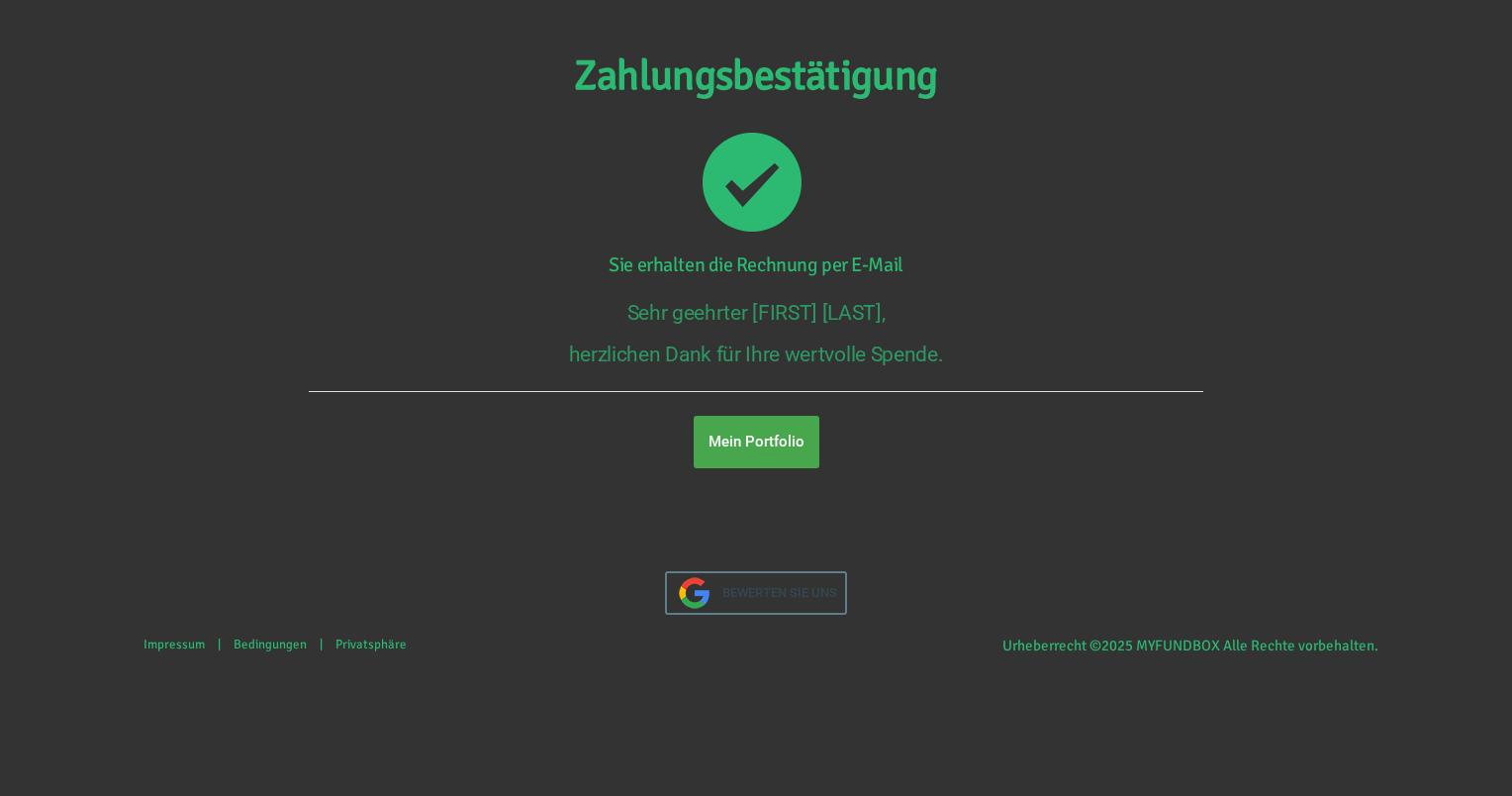 click on "Mein Portfolio" at bounding box center [756, 442] 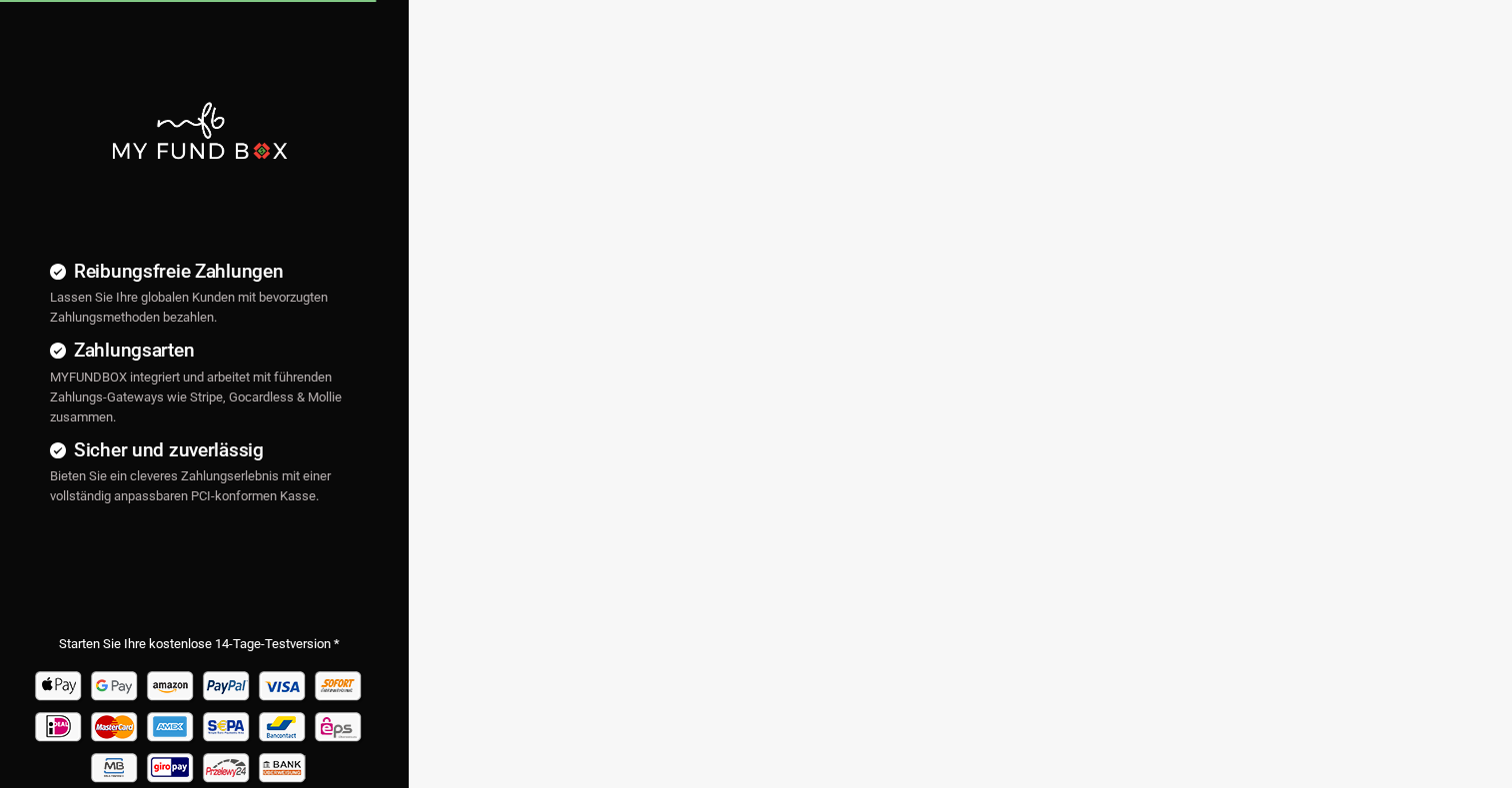 scroll, scrollTop: 0, scrollLeft: 0, axis: both 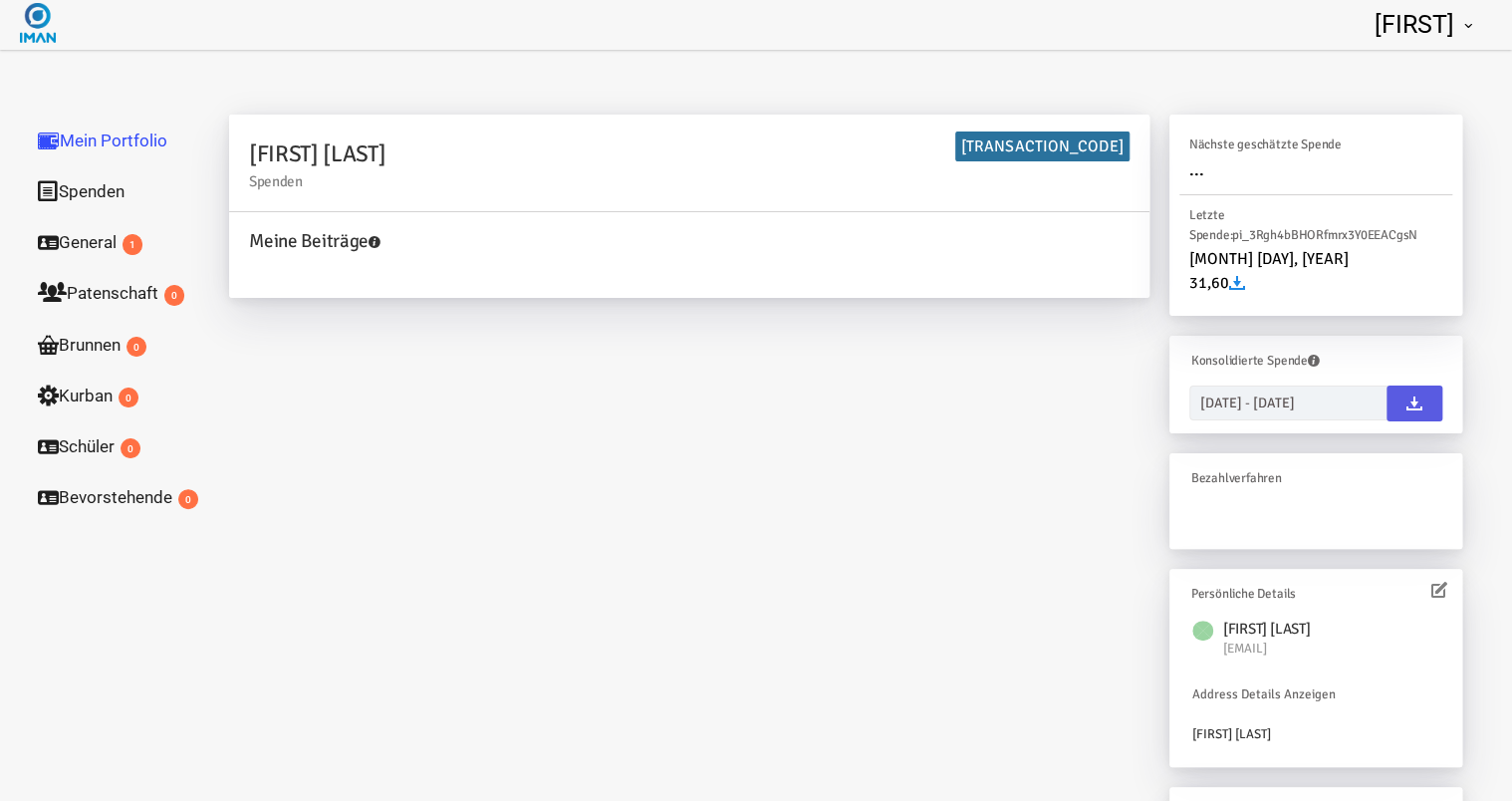 click on "Kurban 0" at bounding box center (120, 396) 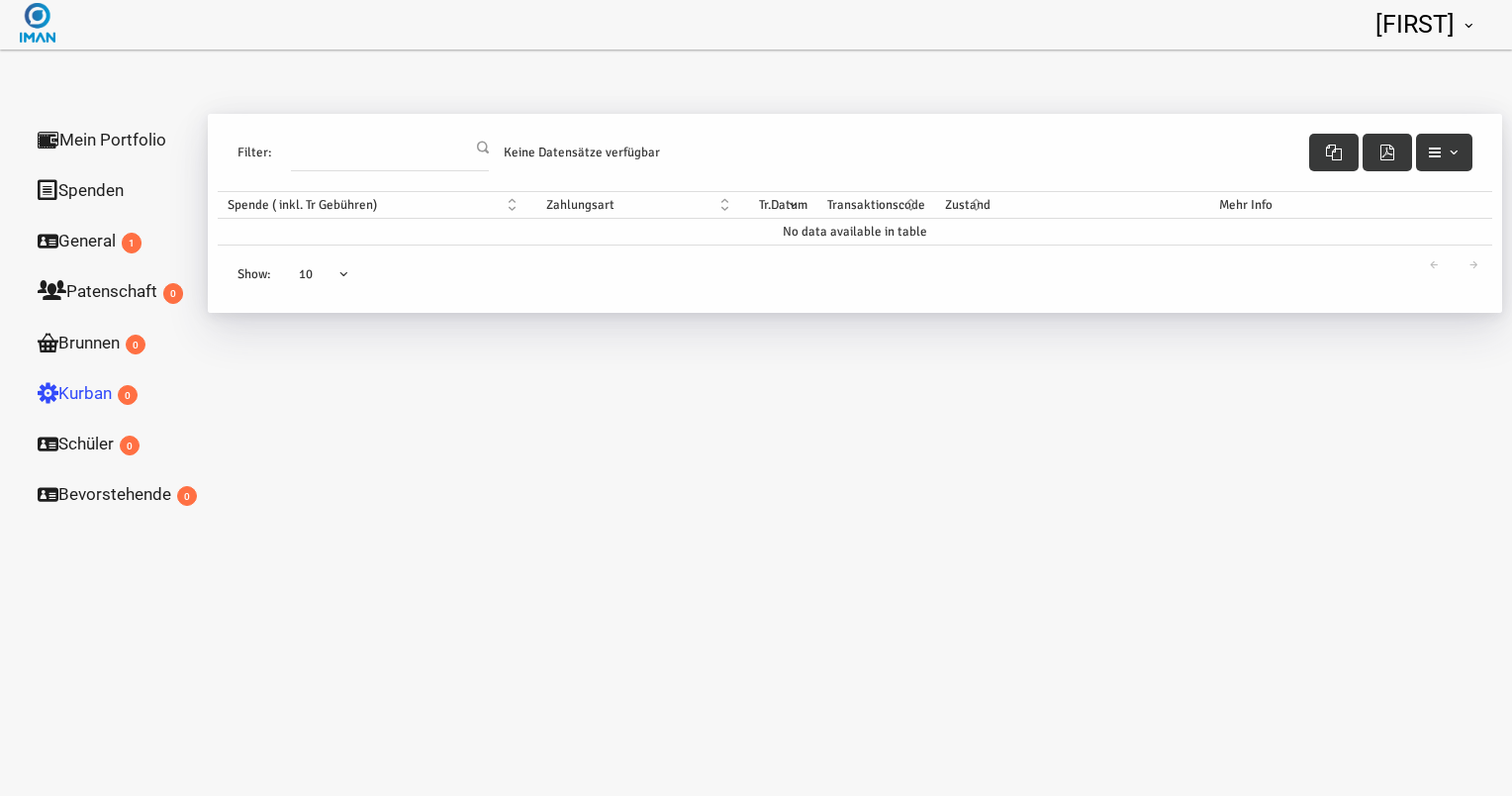 click on "General 1" at bounding box center [119, 241] 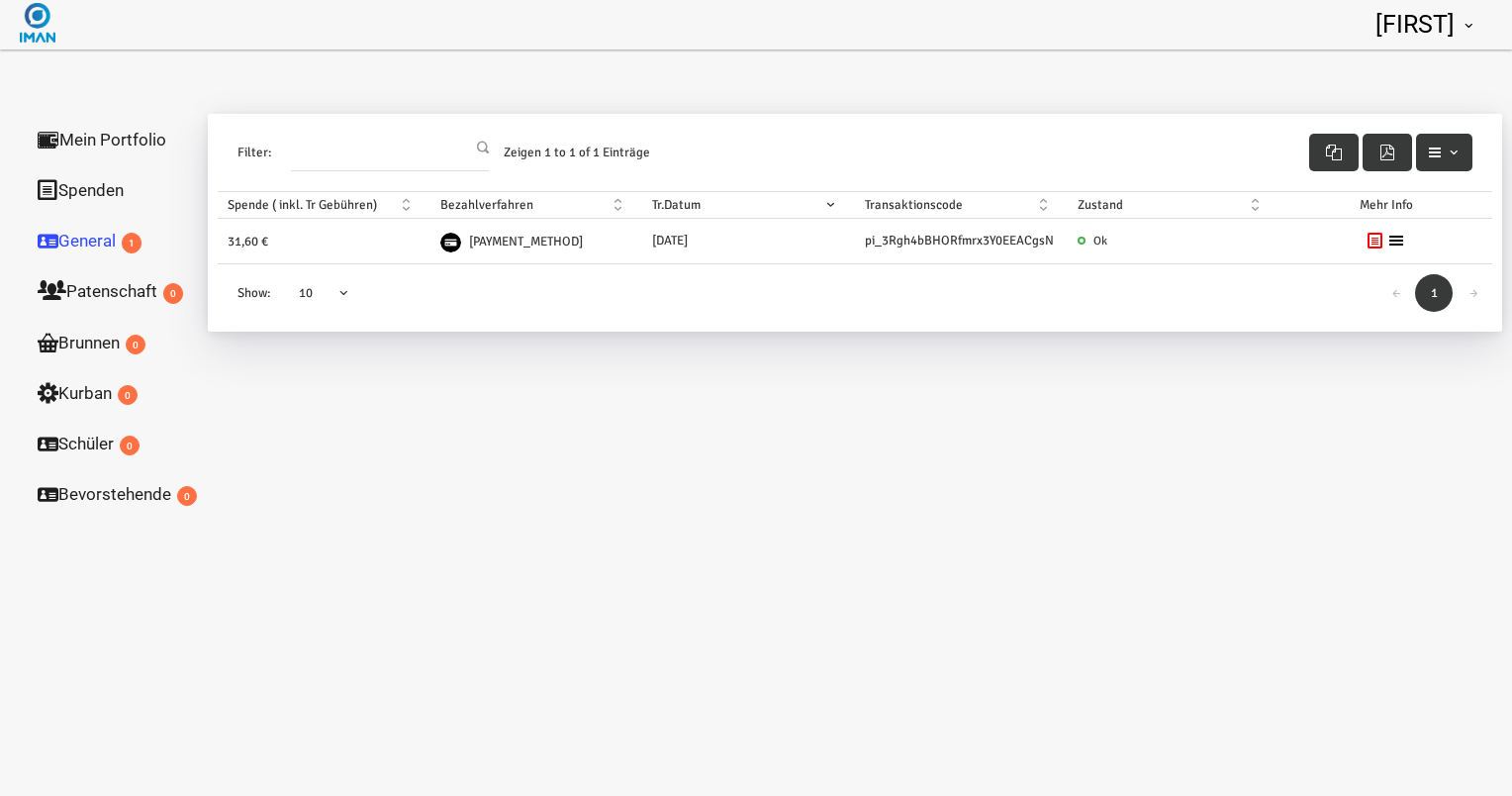 click on "Mein Portfolio" at bounding box center (119, 140) 